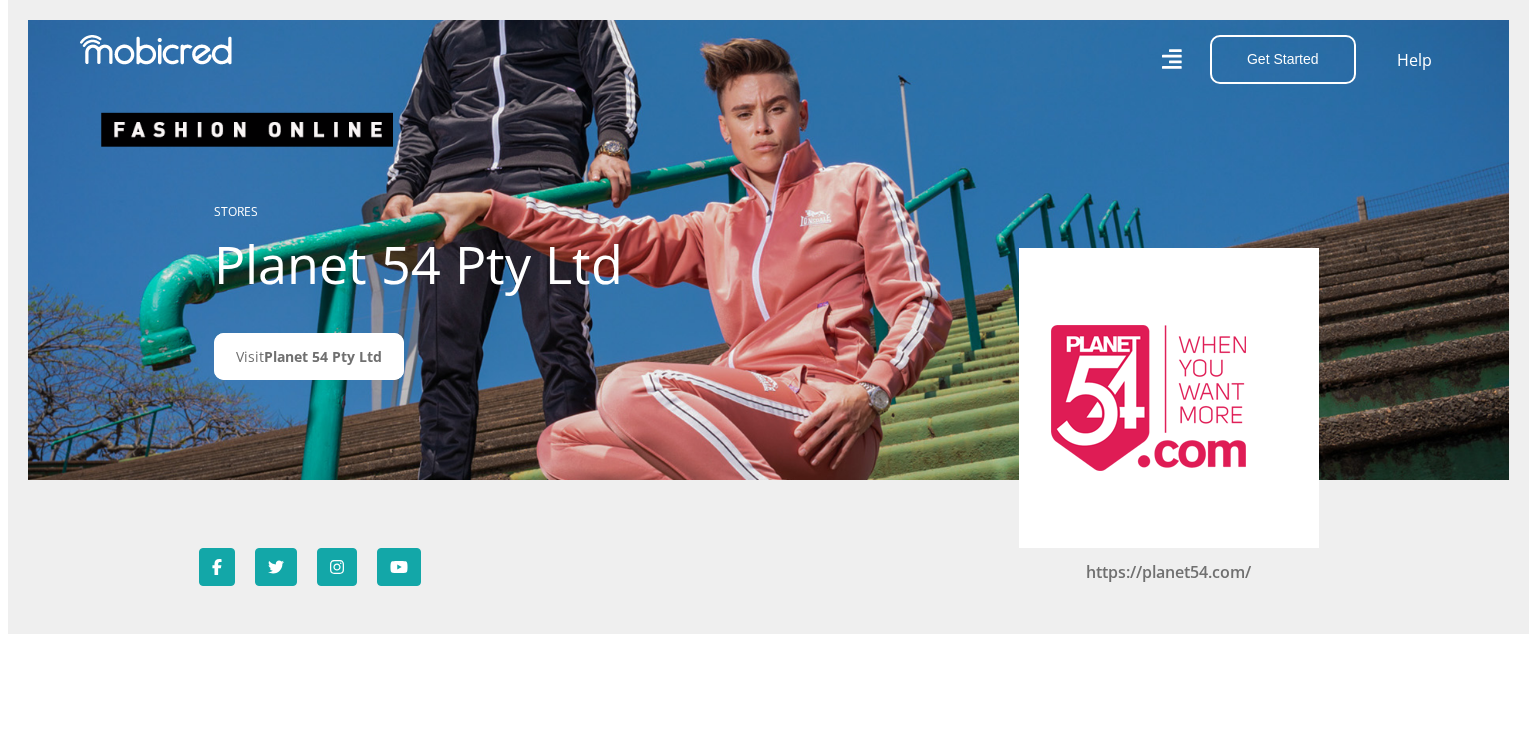 scroll, scrollTop: 0, scrollLeft: 0, axis: both 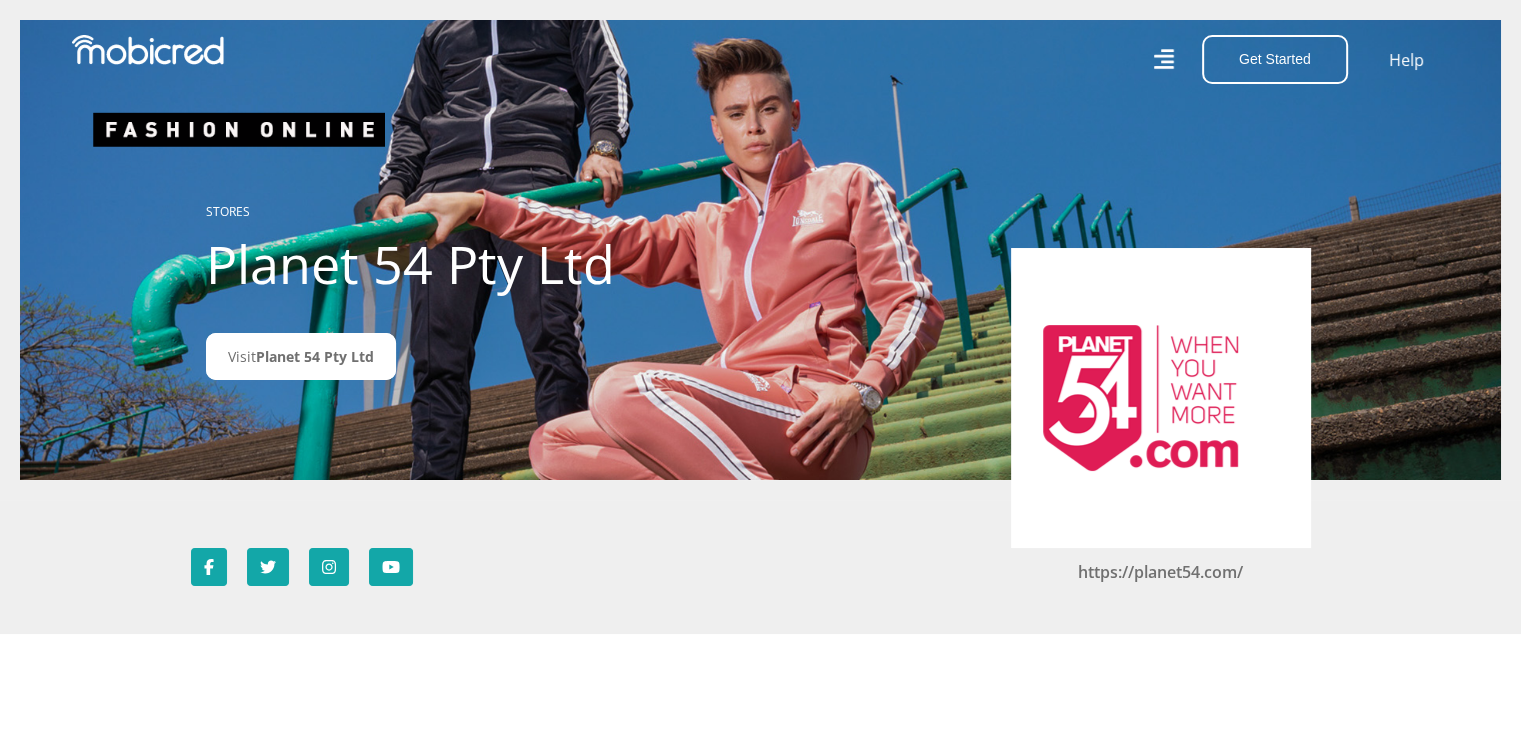 click 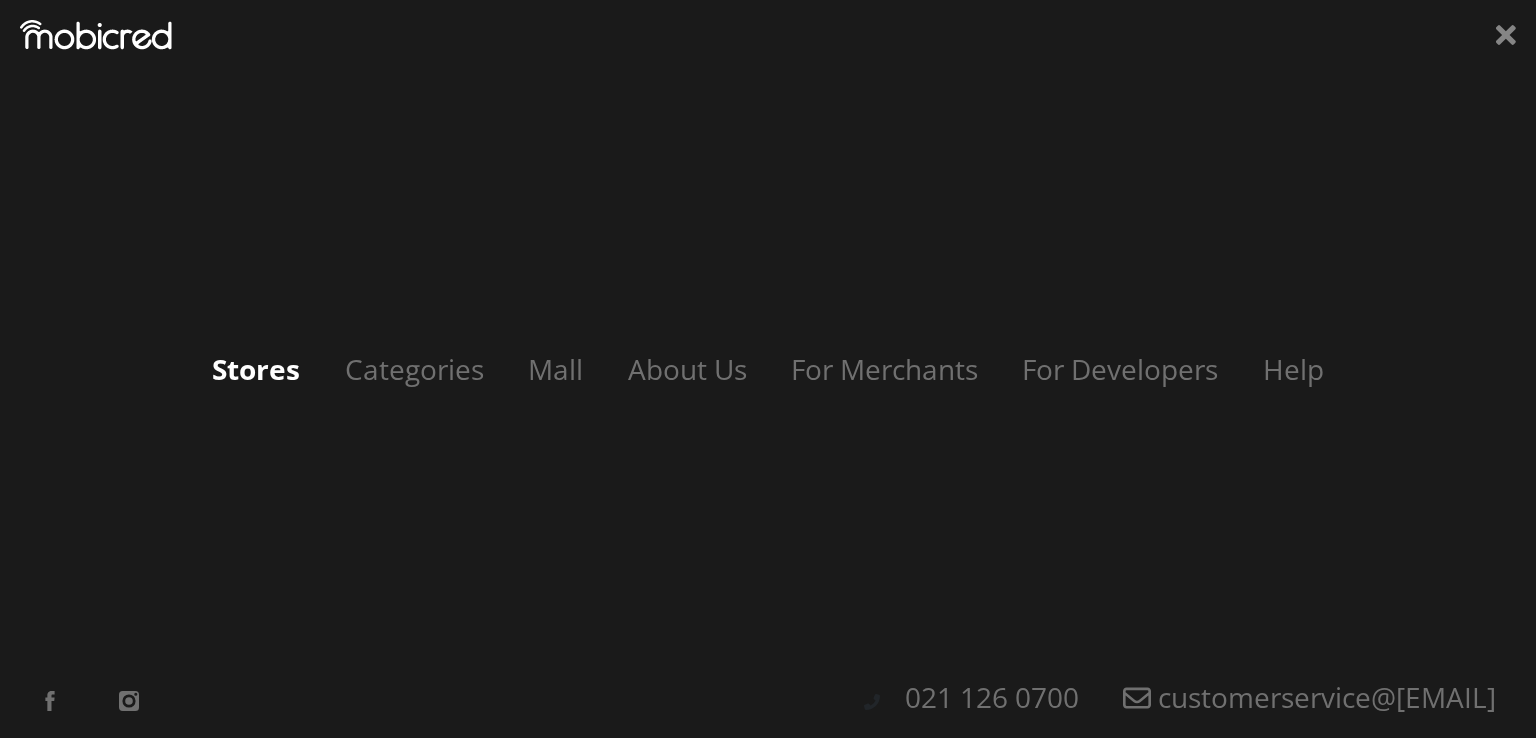 click on "Stores" at bounding box center [256, 369] 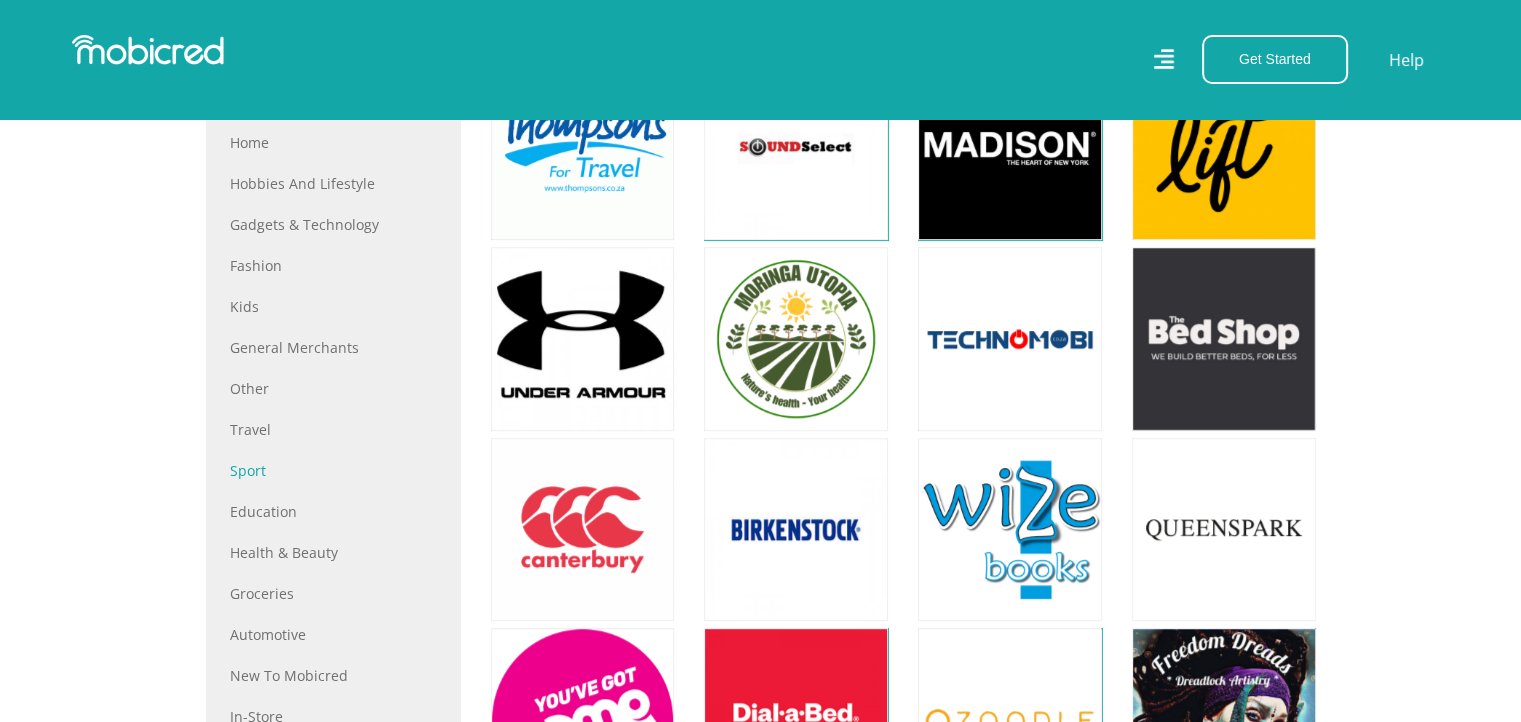 scroll, scrollTop: 800, scrollLeft: 0, axis: vertical 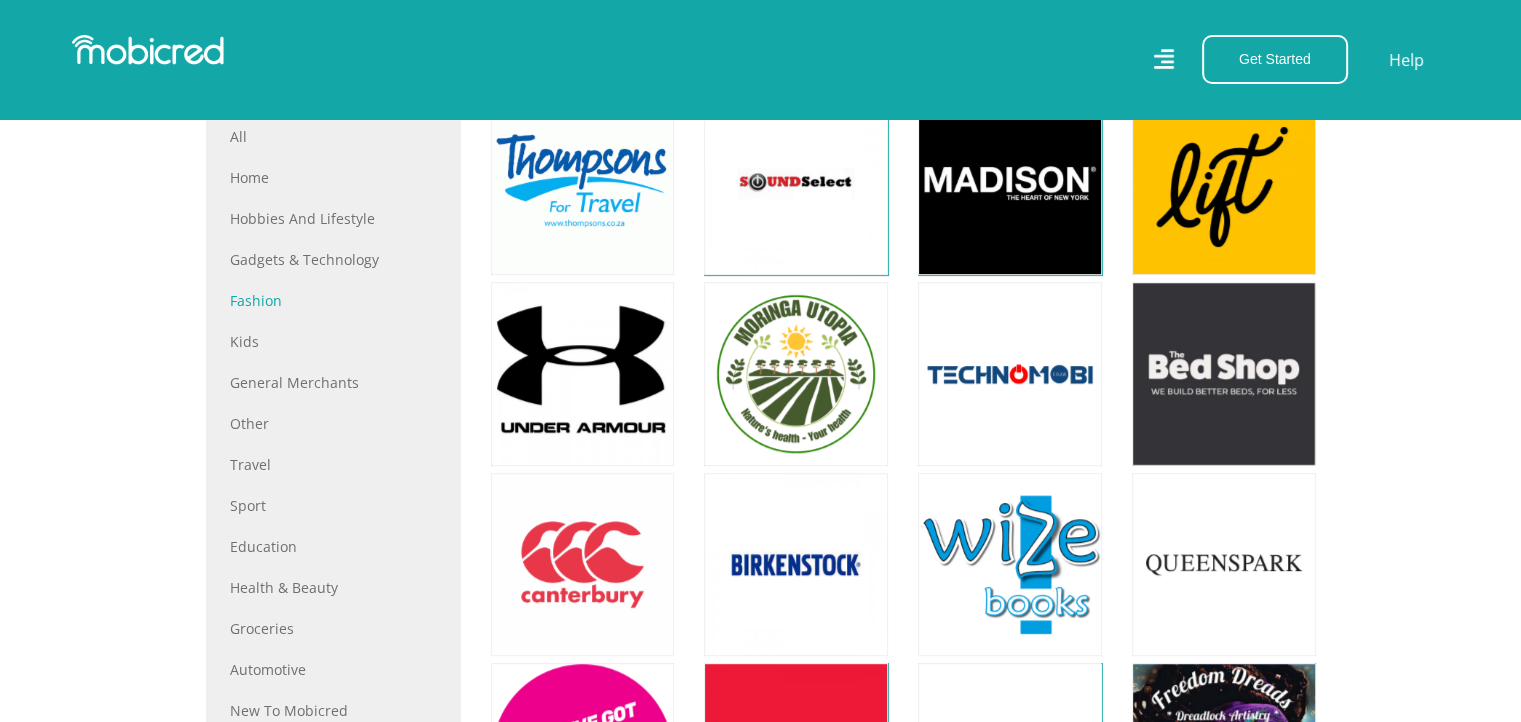 click on "Fashion" at bounding box center (333, 300) 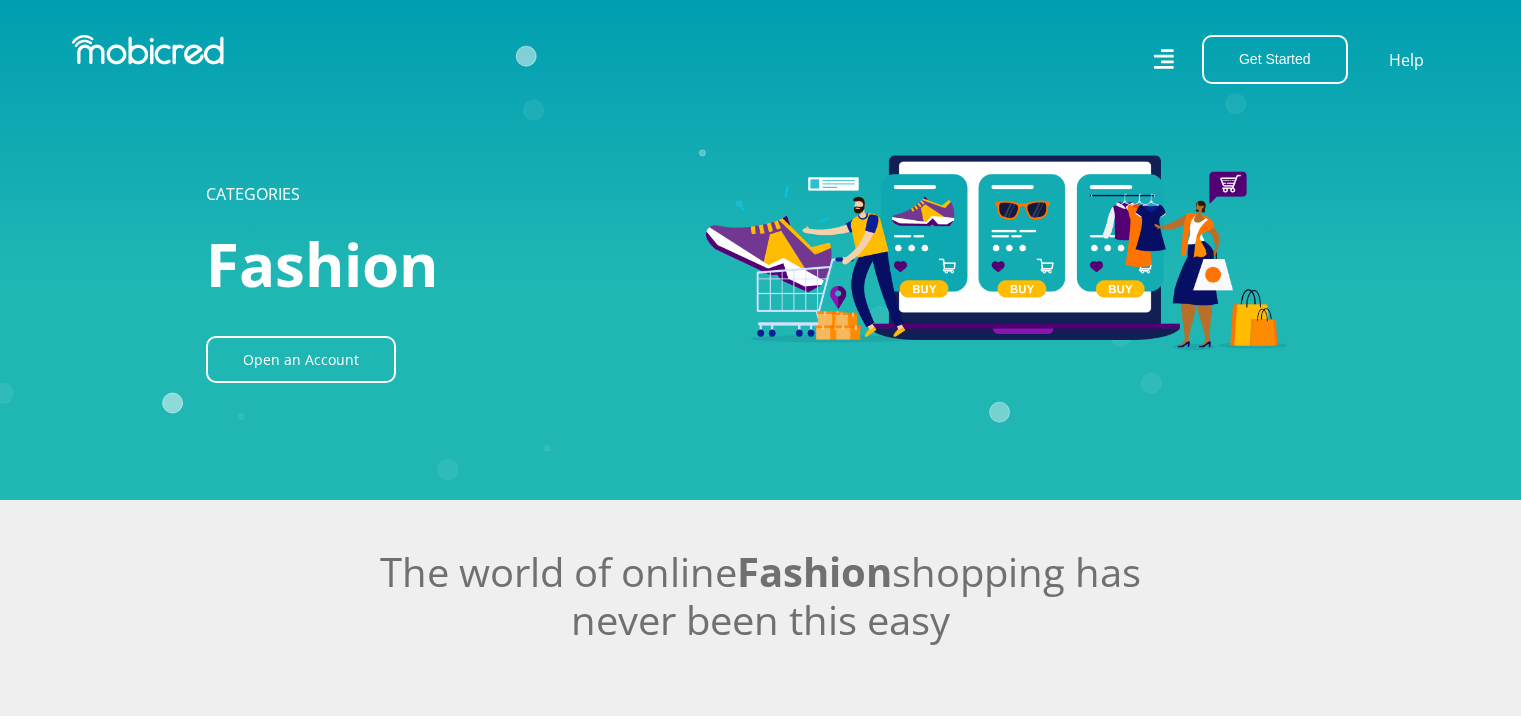 scroll, scrollTop: 0, scrollLeft: 0, axis: both 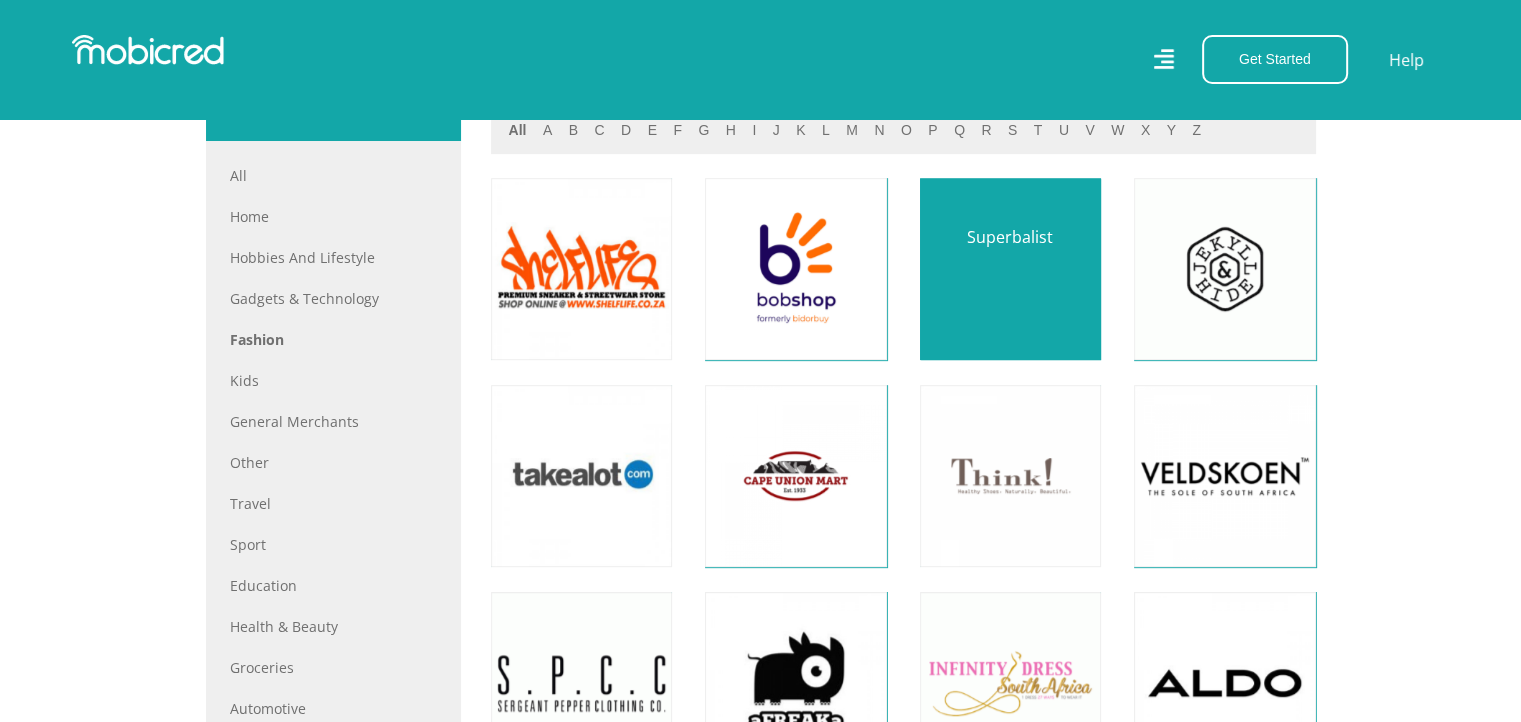 click at bounding box center (1010, 268) 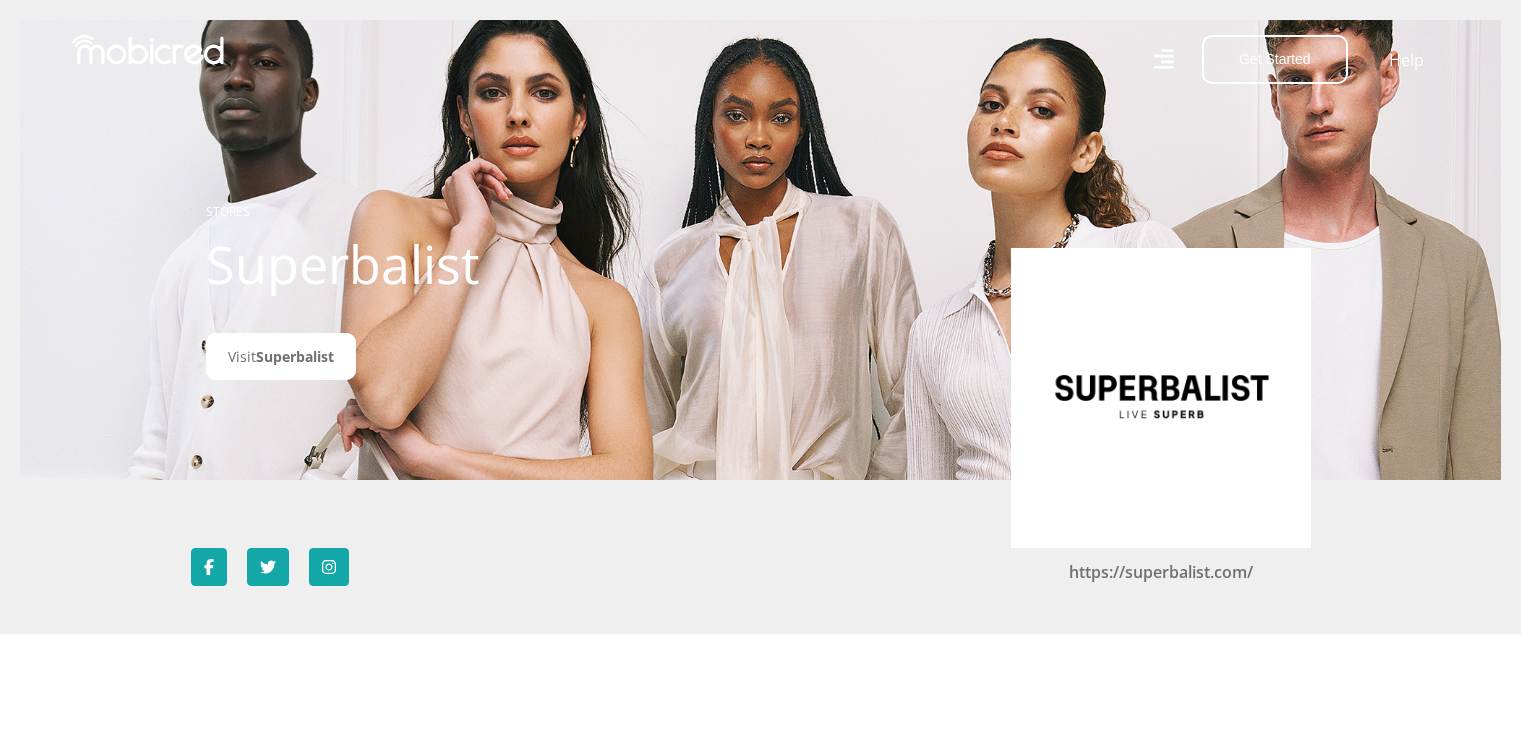 scroll, scrollTop: 0, scrollLeft: 0, axis: both 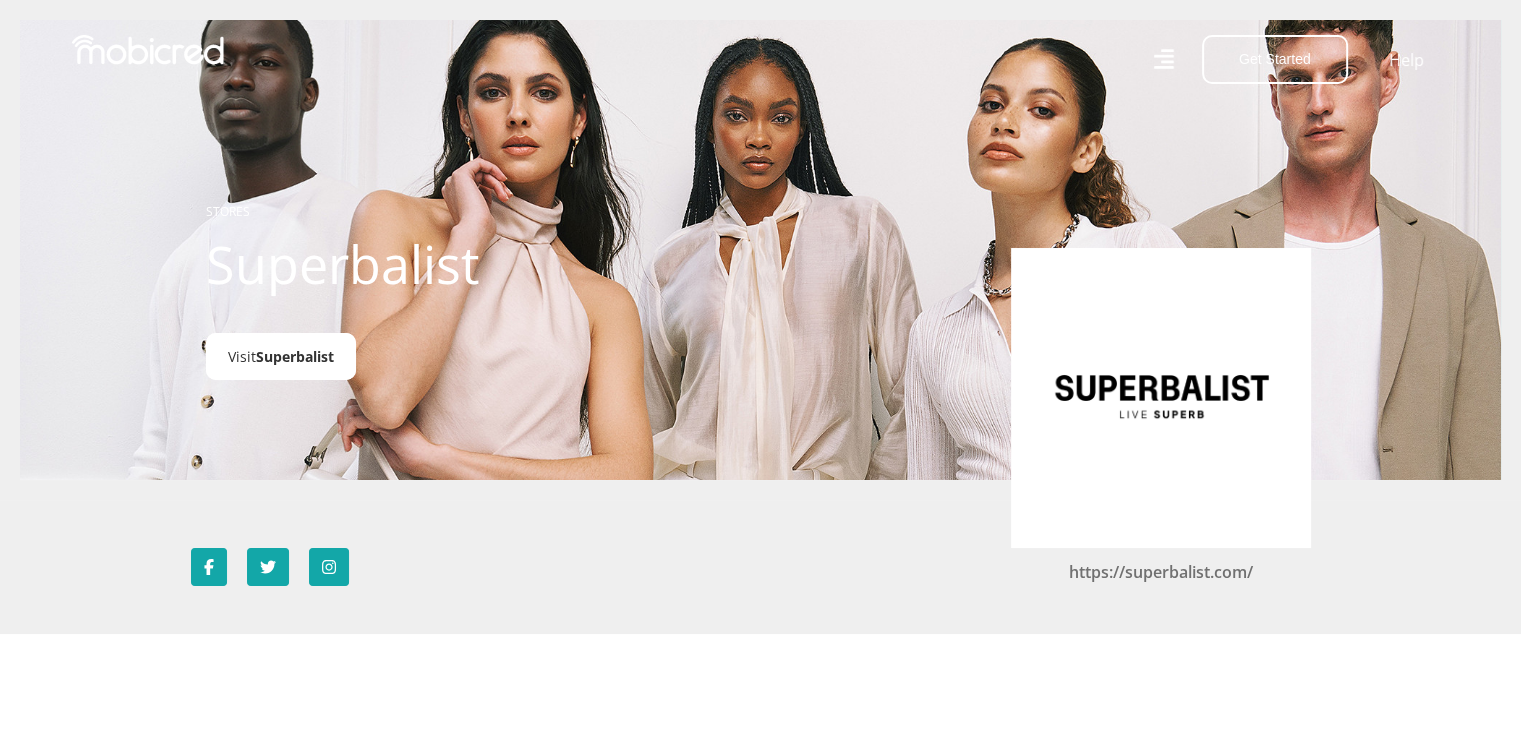 click on "Superbalist" at bounding box center (295, 356) 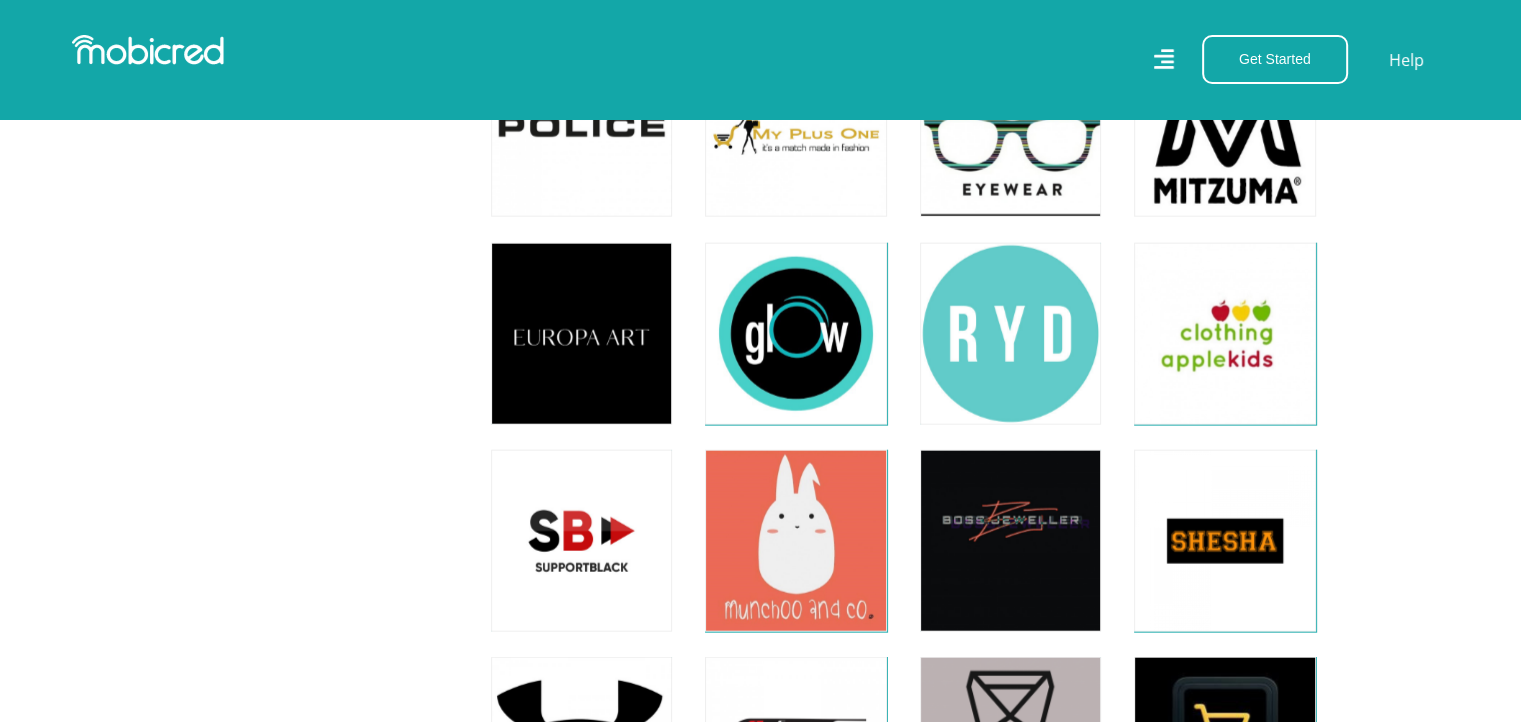 scroll, scrollTop: 4800, scrollLeft: 0, axis: vertical 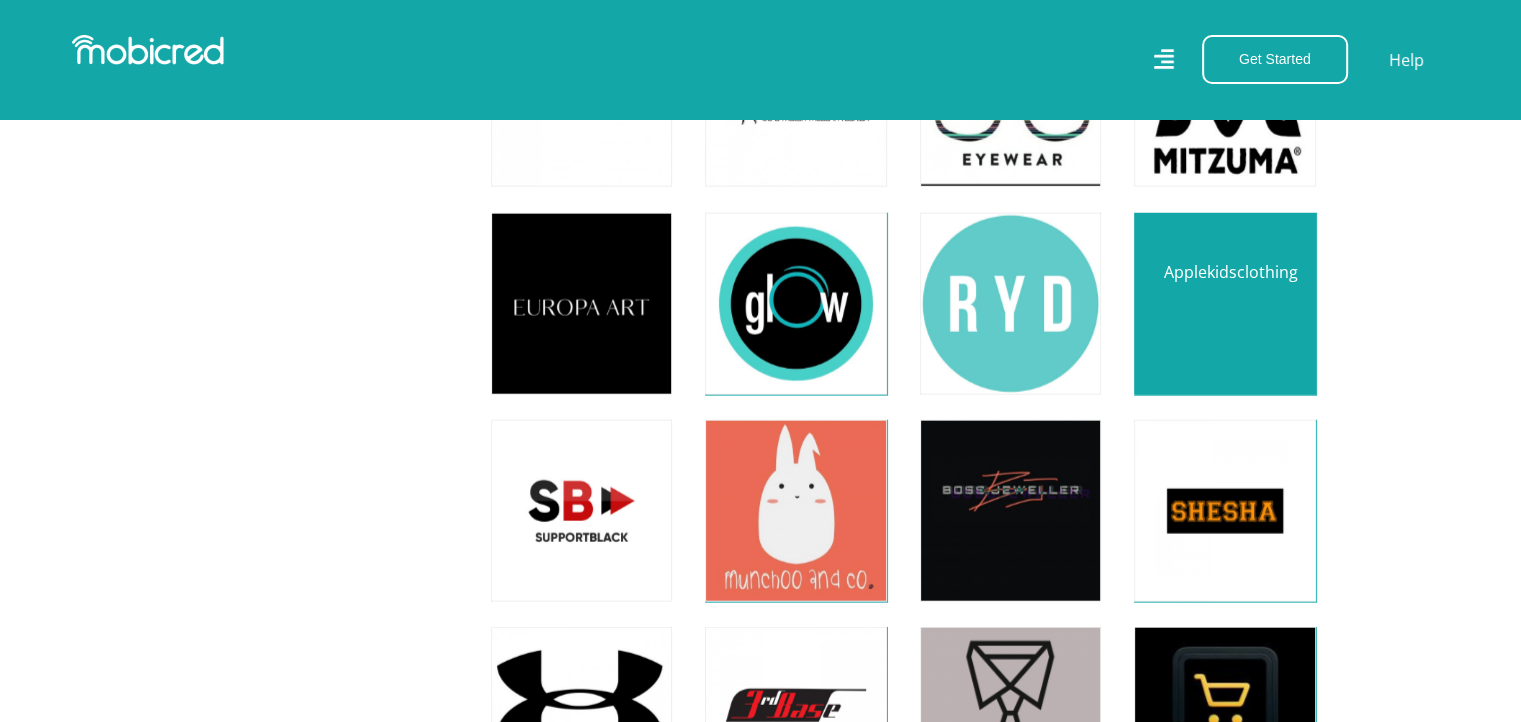 click at bounding box center [1224, 303] 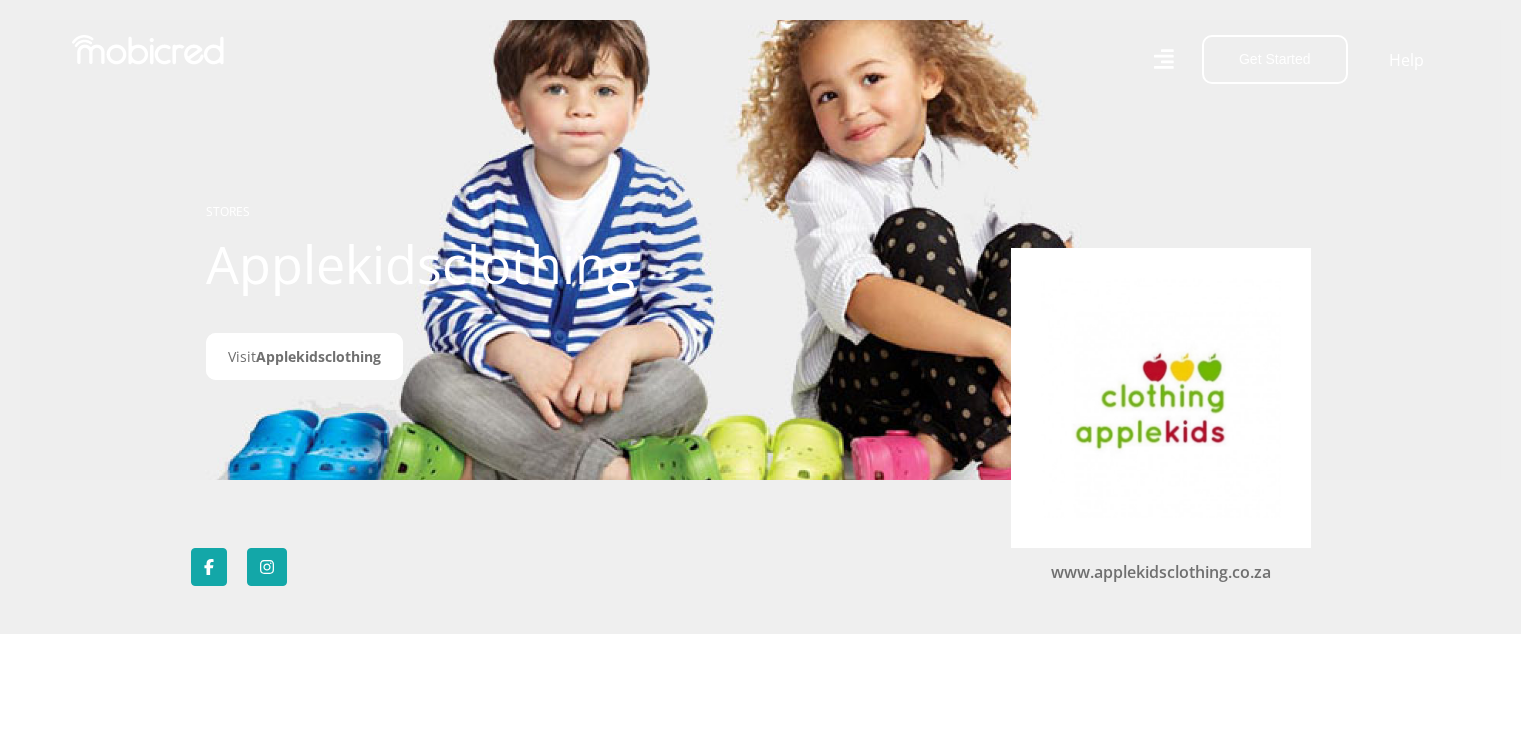 scroll, scrollTop: 0, scrollLeft: 0, axis: both 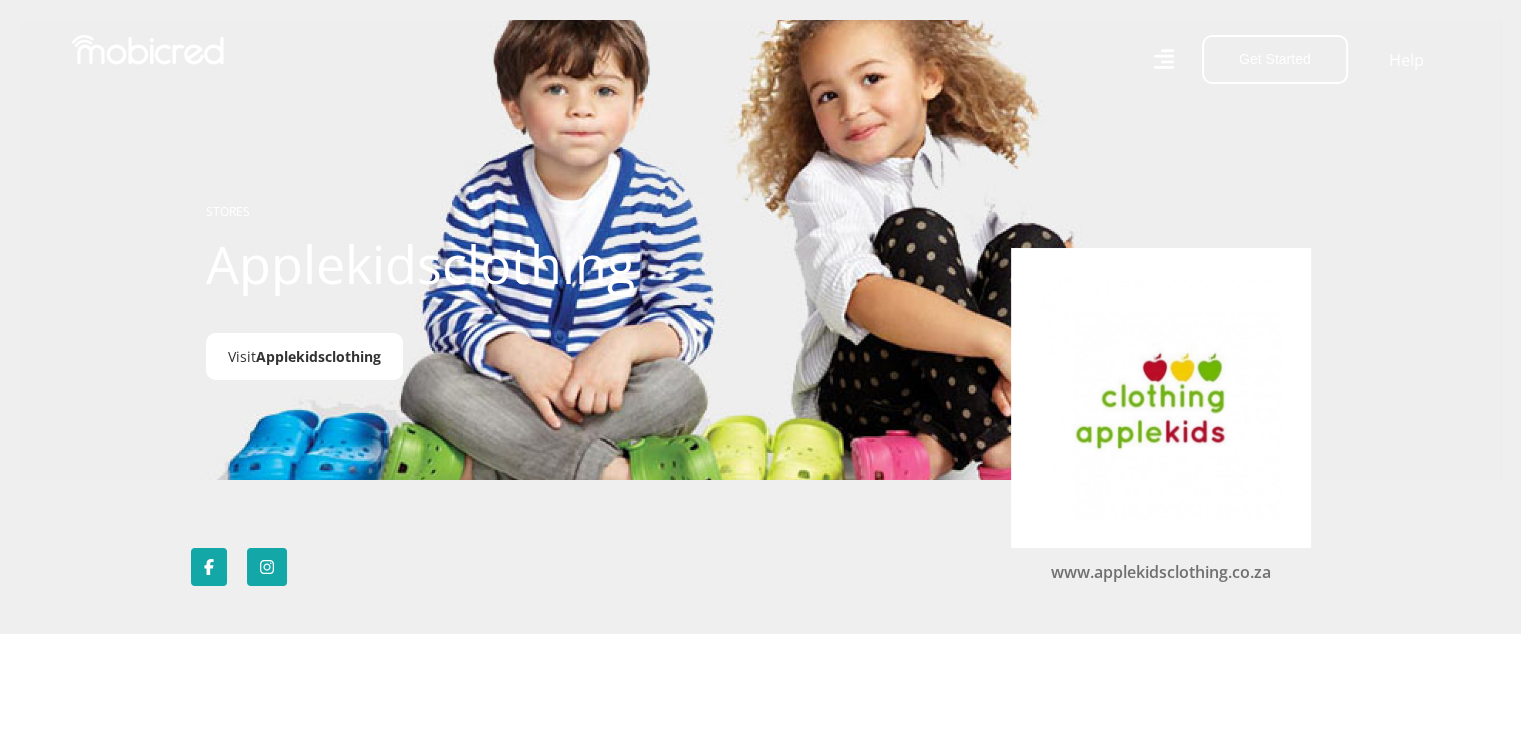 click on "Applekidsclothing" at bounding box center [318, 356] 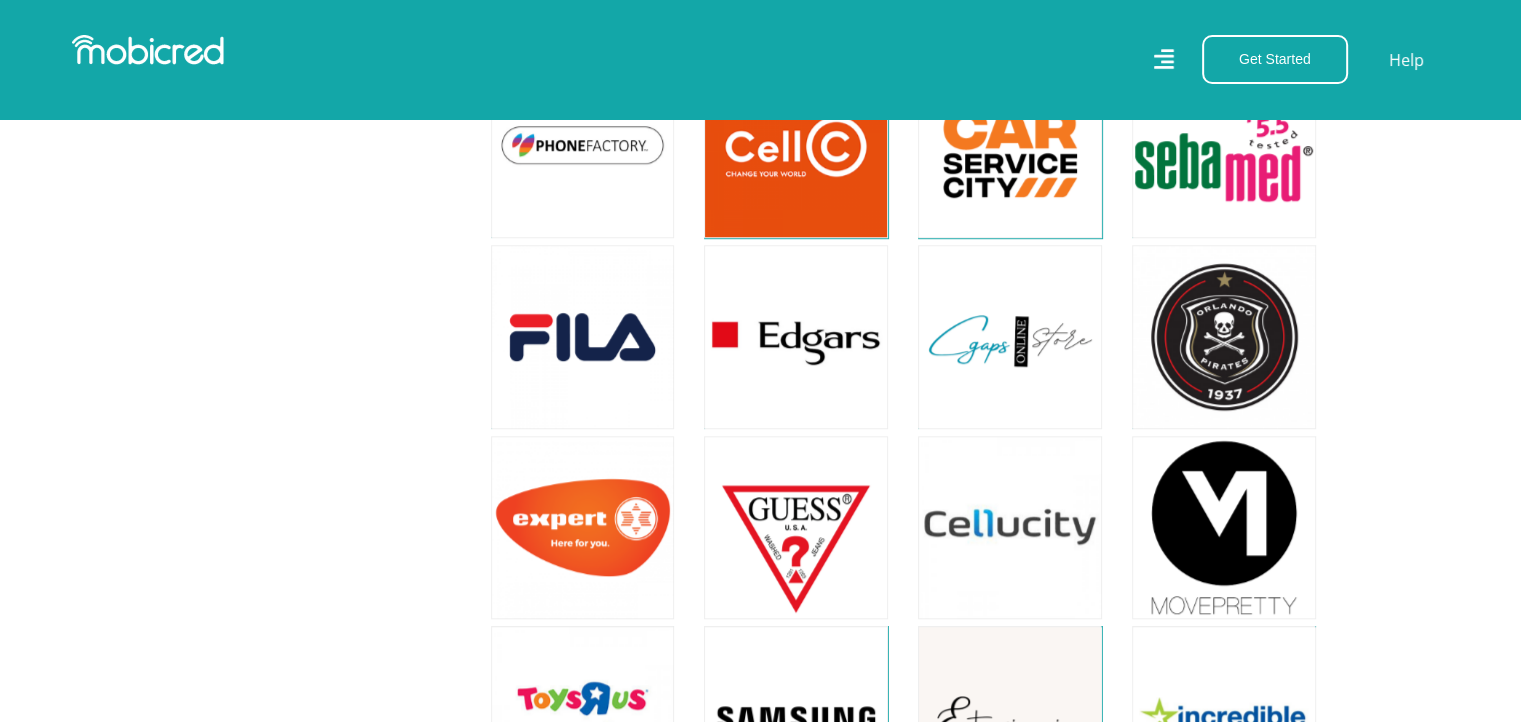 scroll, scrollTop: 1300, scrollLeft: 0, axis: vertical 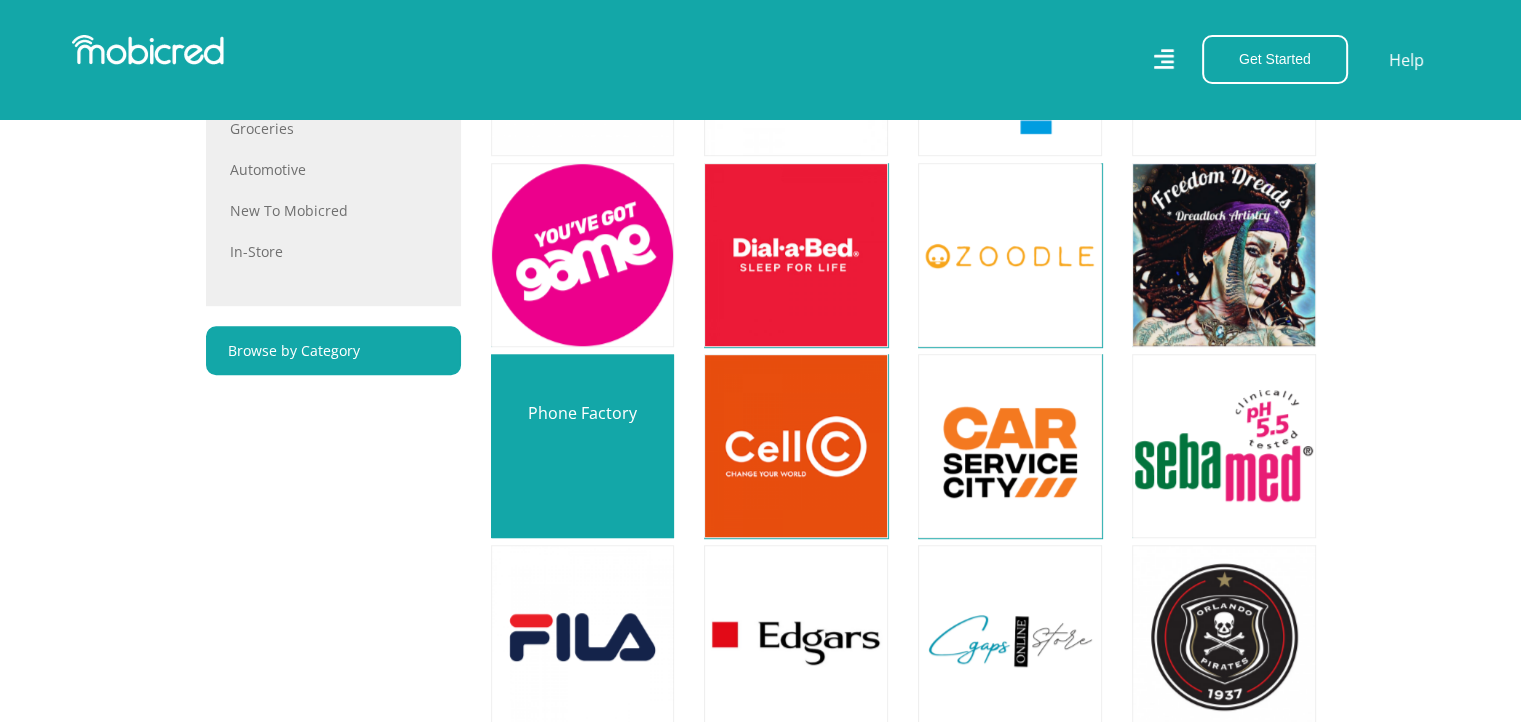 click at bounding box center [583, 446] 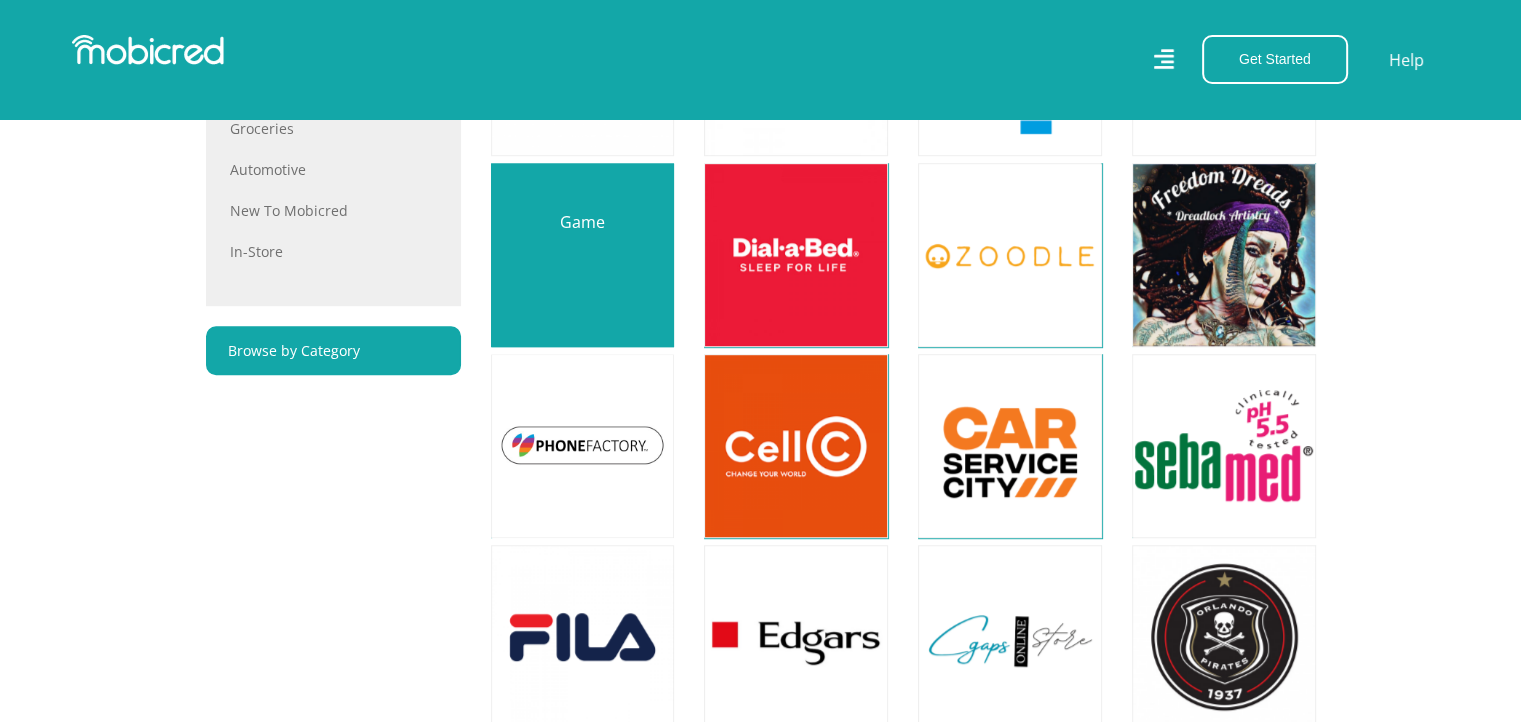 click at bounding box center (583, 255) 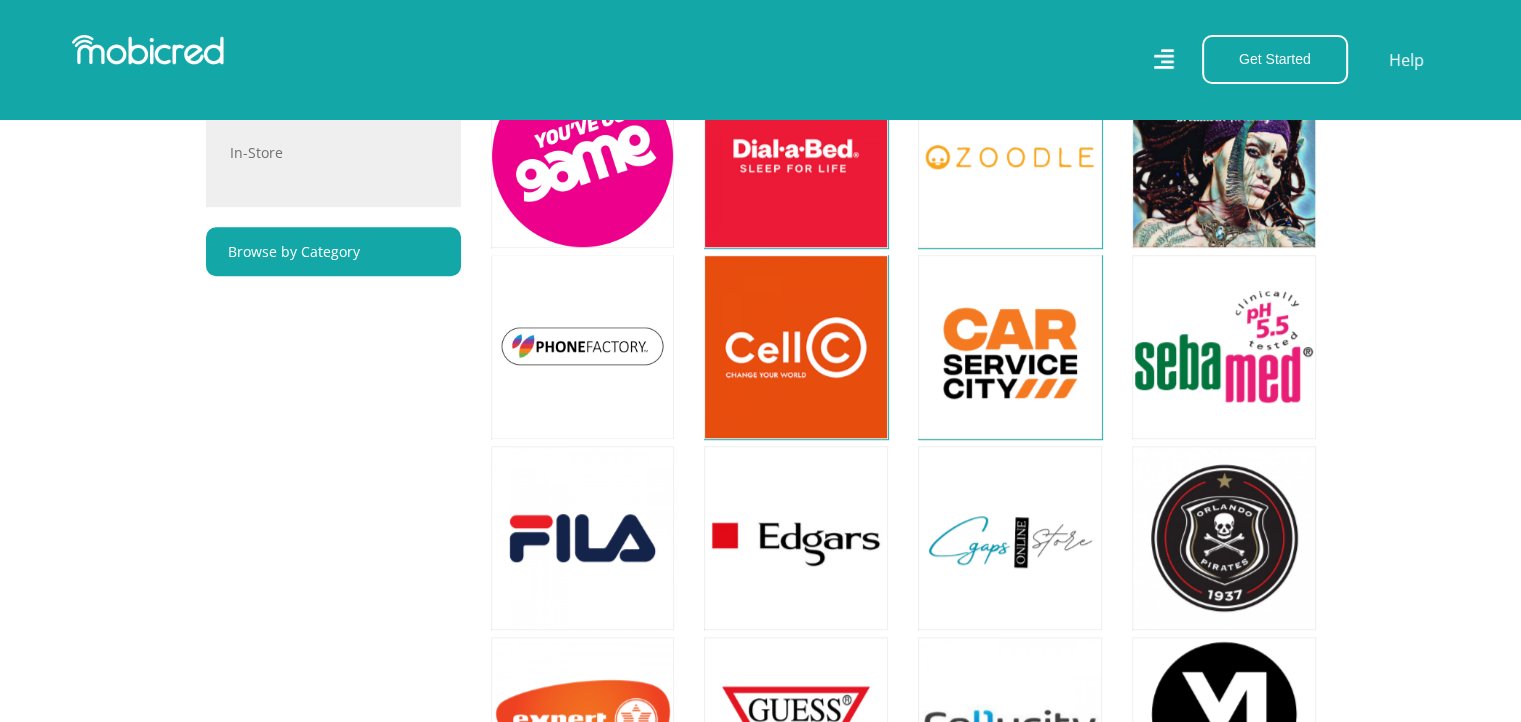 scroll, scrollTop: 1400, scrollLeft: 0, axis: vertical 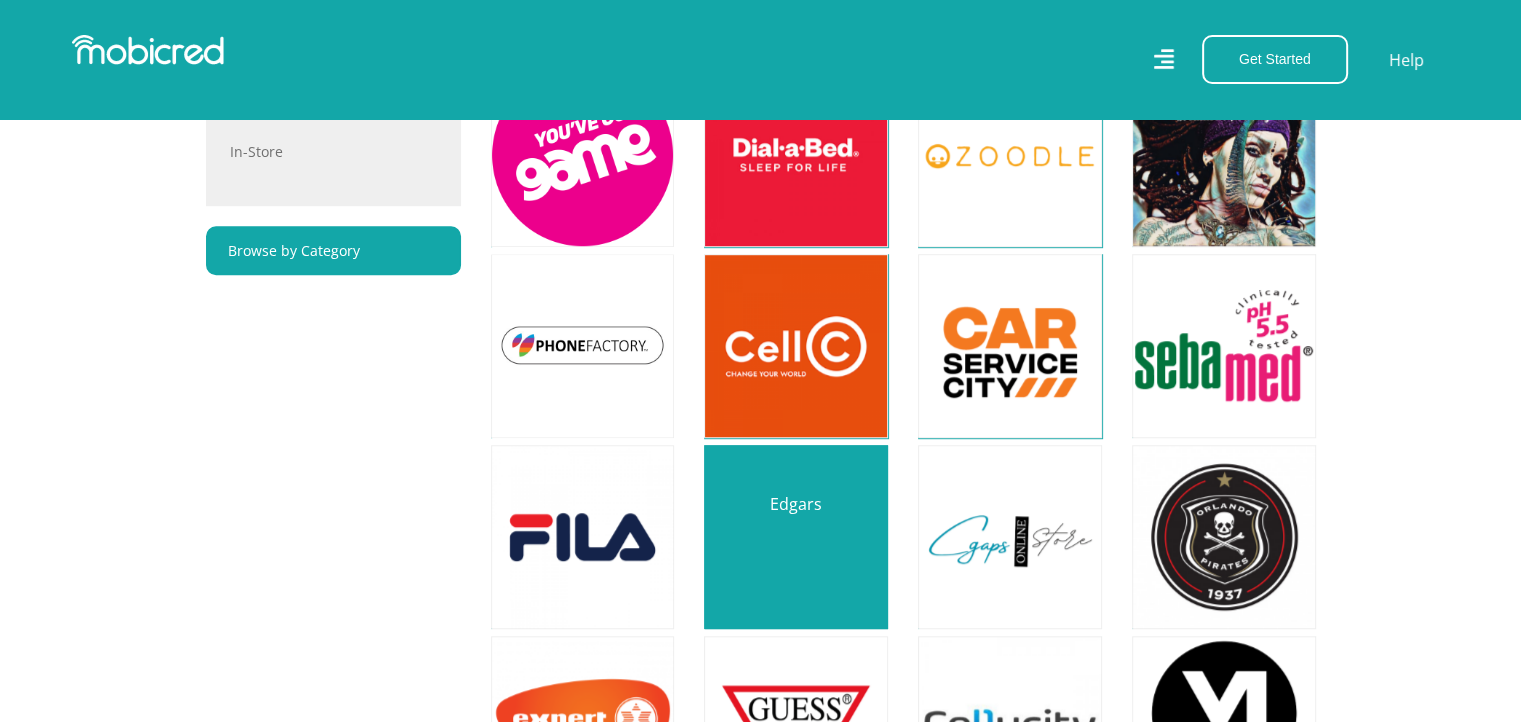 click at bounding box center [796, 537] 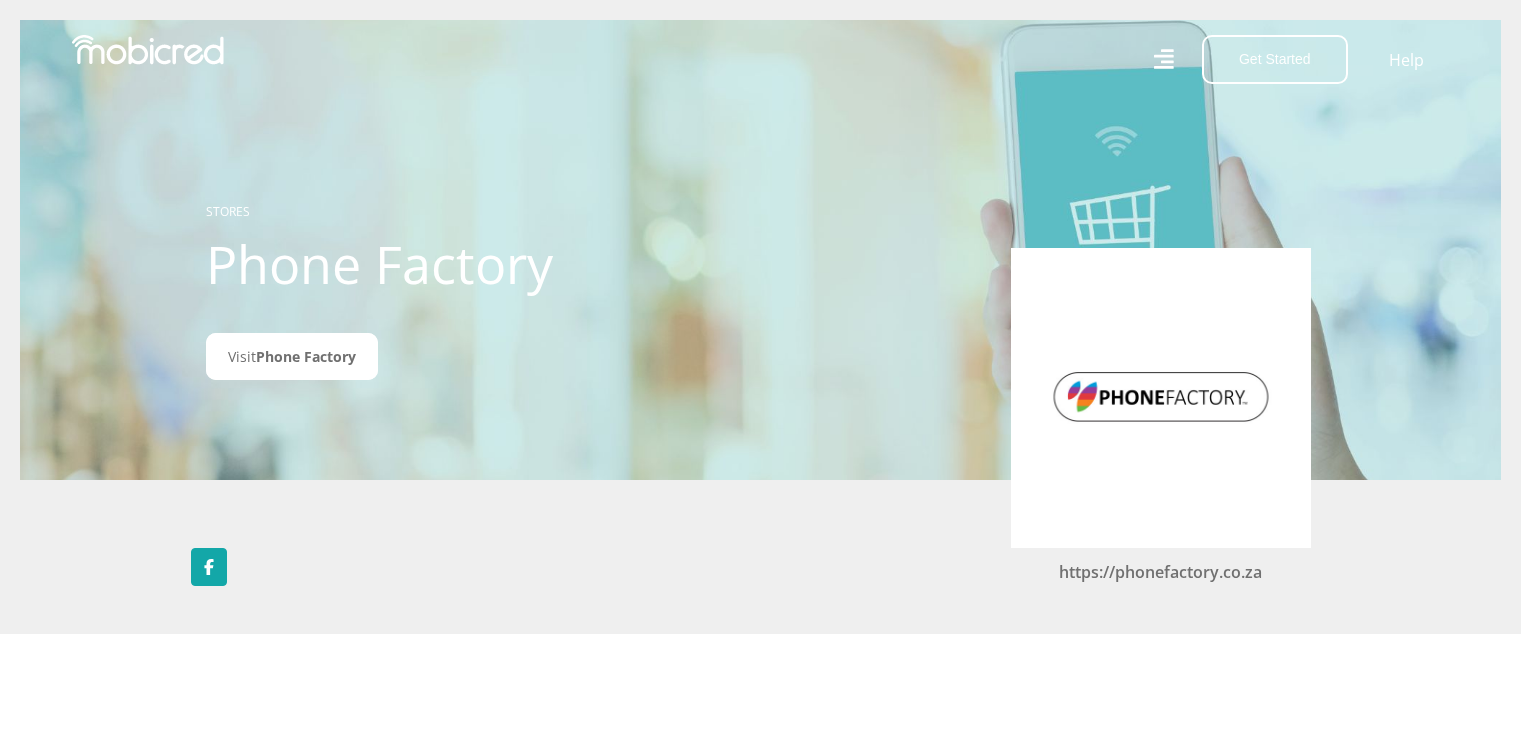 scroll, scrollTop: 0, scrollLeft: 0, axis: both 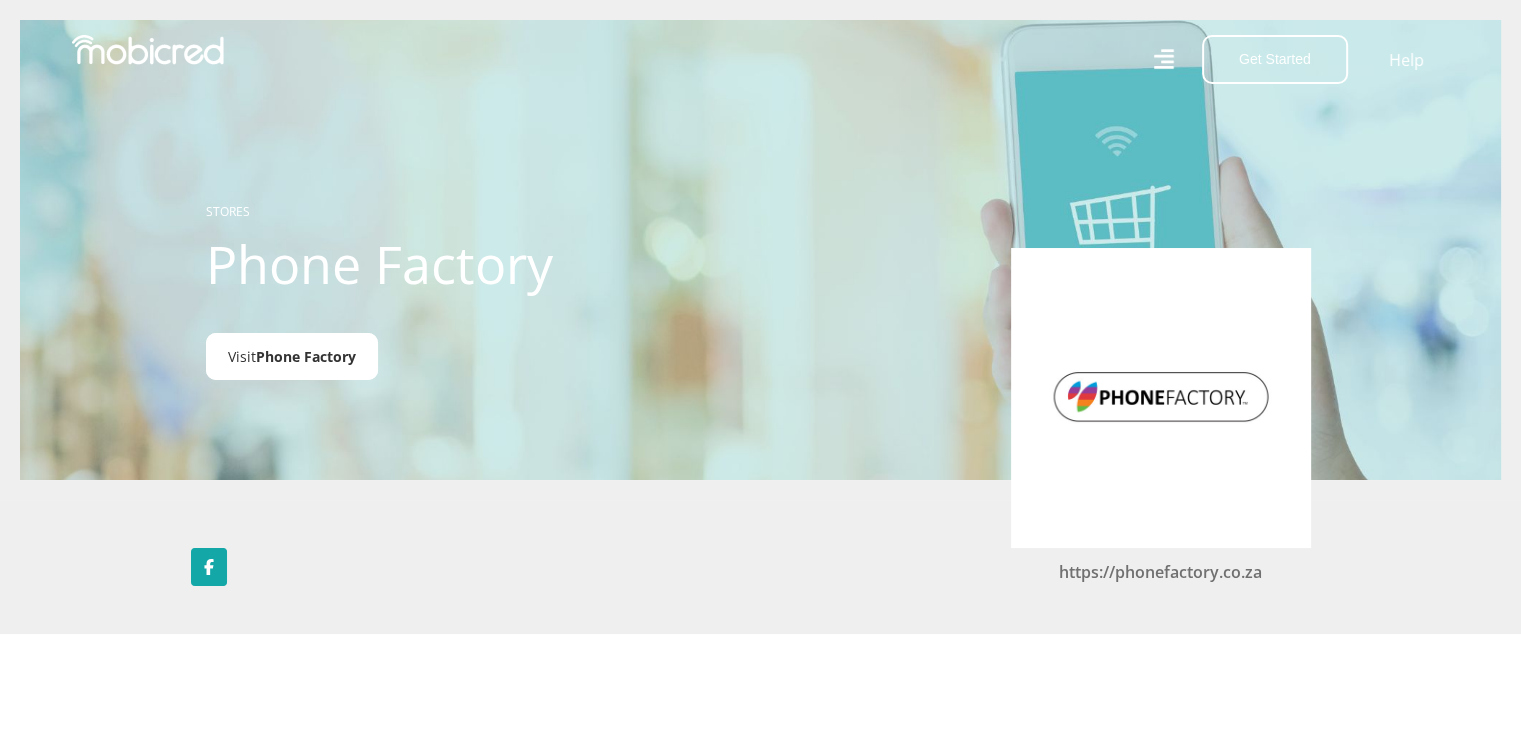 click on "Visit  Phone Factory" at bounding box center (292, 356) 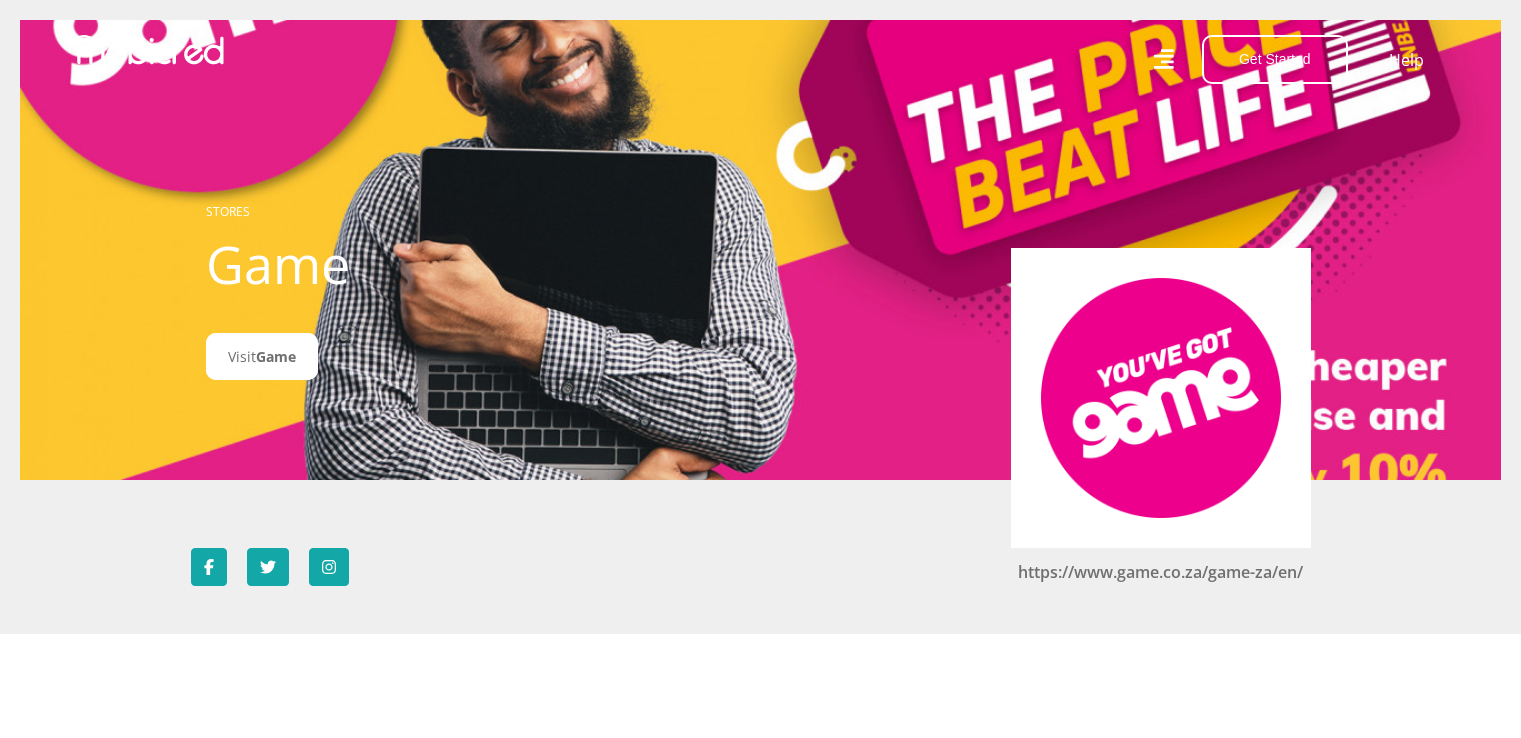 scroll, scrollTop: 0, scrollLeft: 0, axis: both 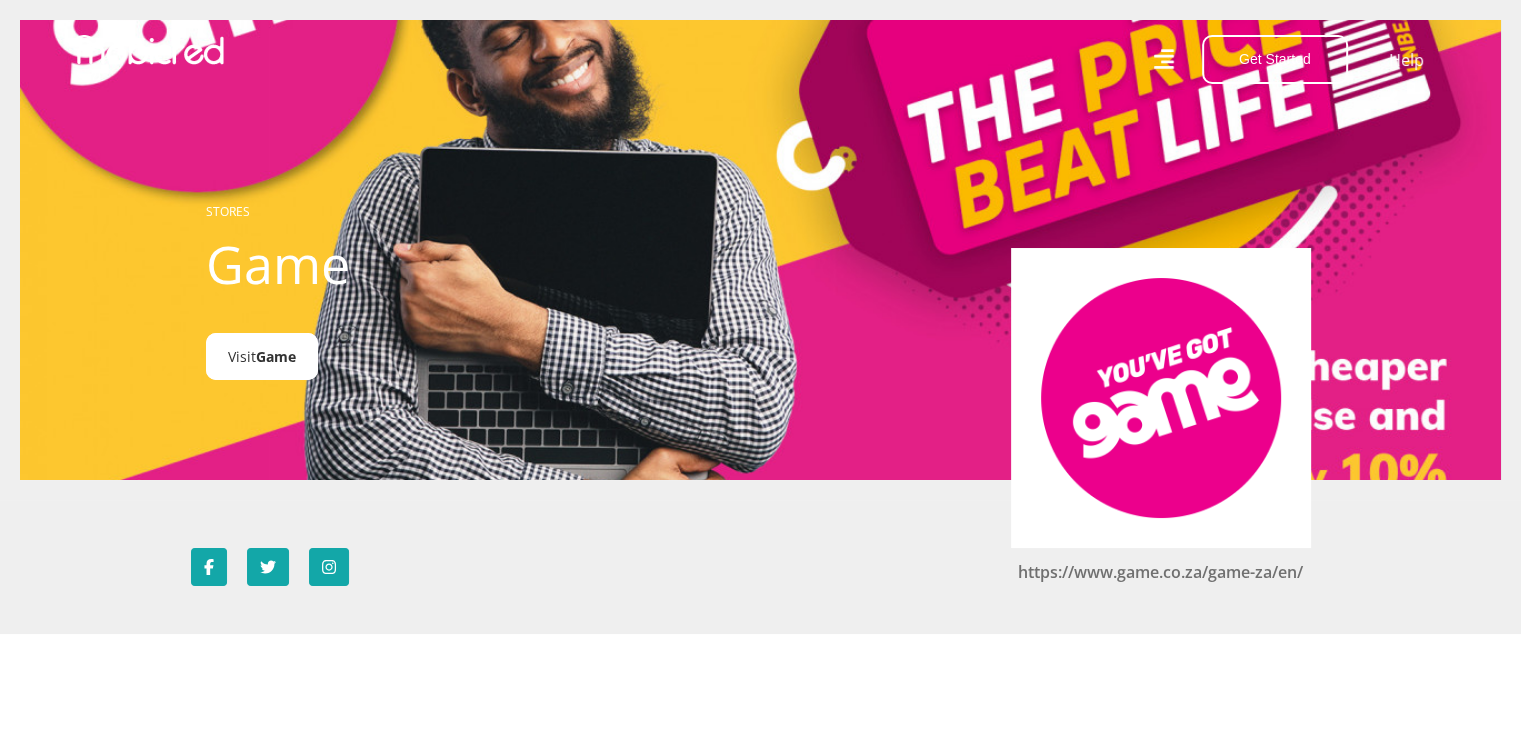 click on "Game" at bounding box center [276, 356] 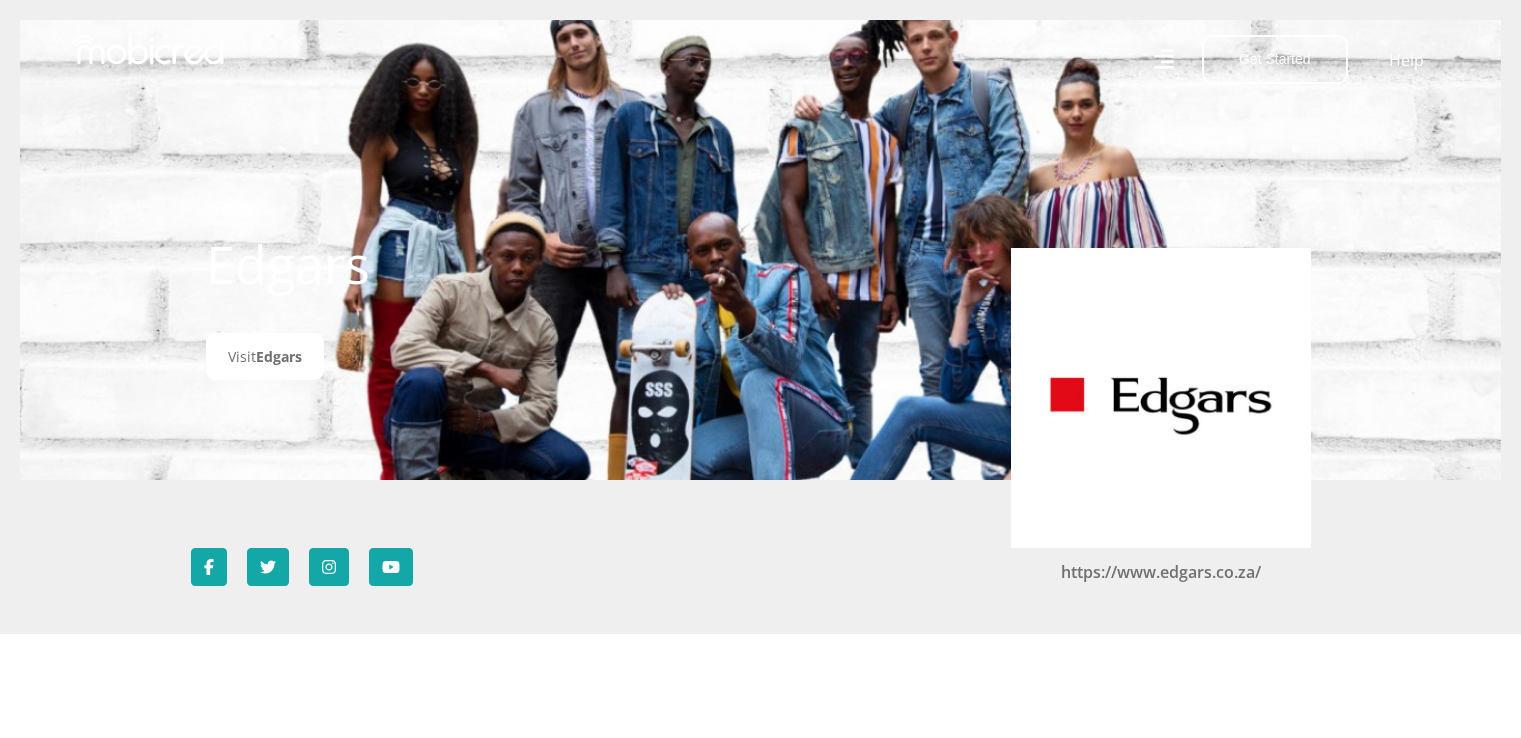 scroll, scrollTop: 0, scrollLeft: 0, axis: both 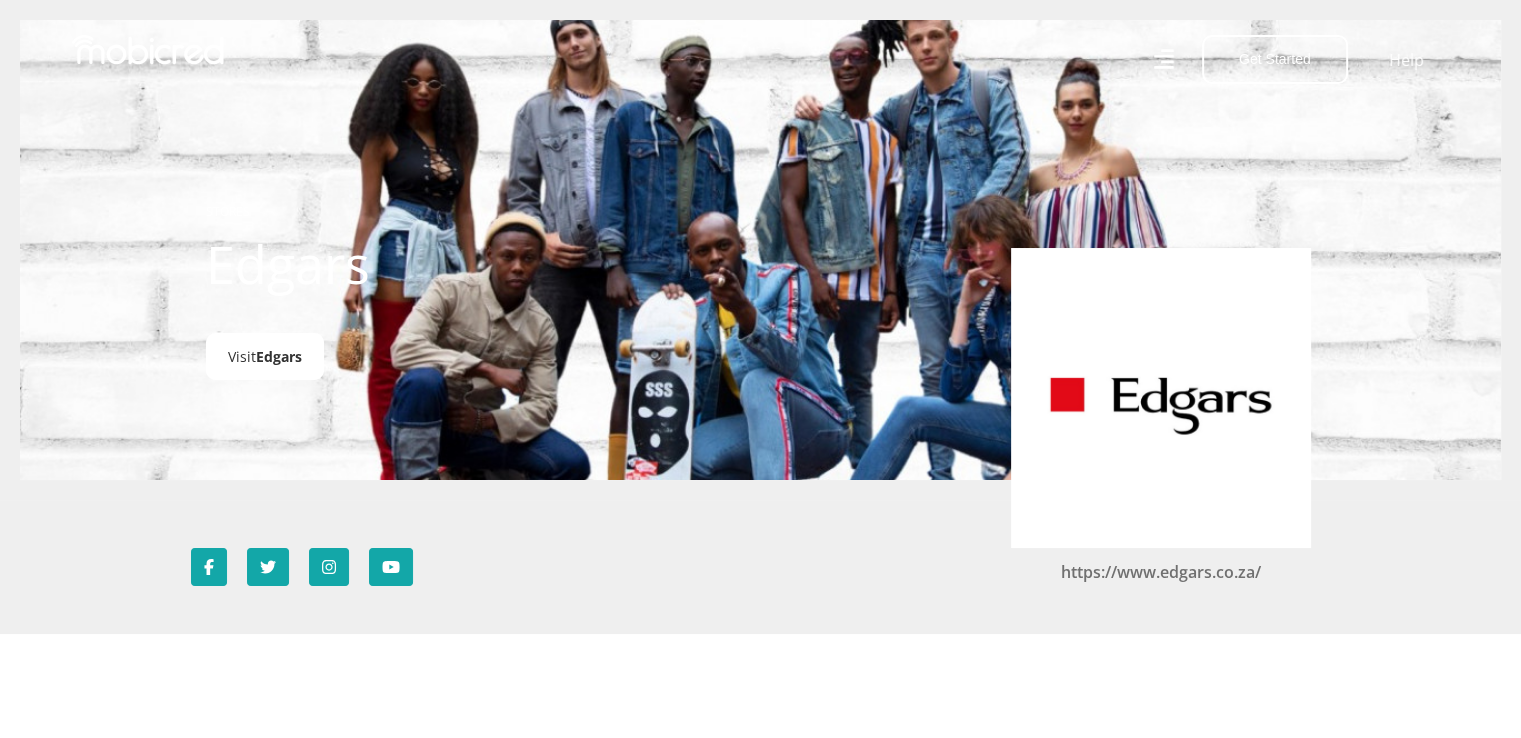 click on "Visit  Edgars" at bounding box center [265, 356] 